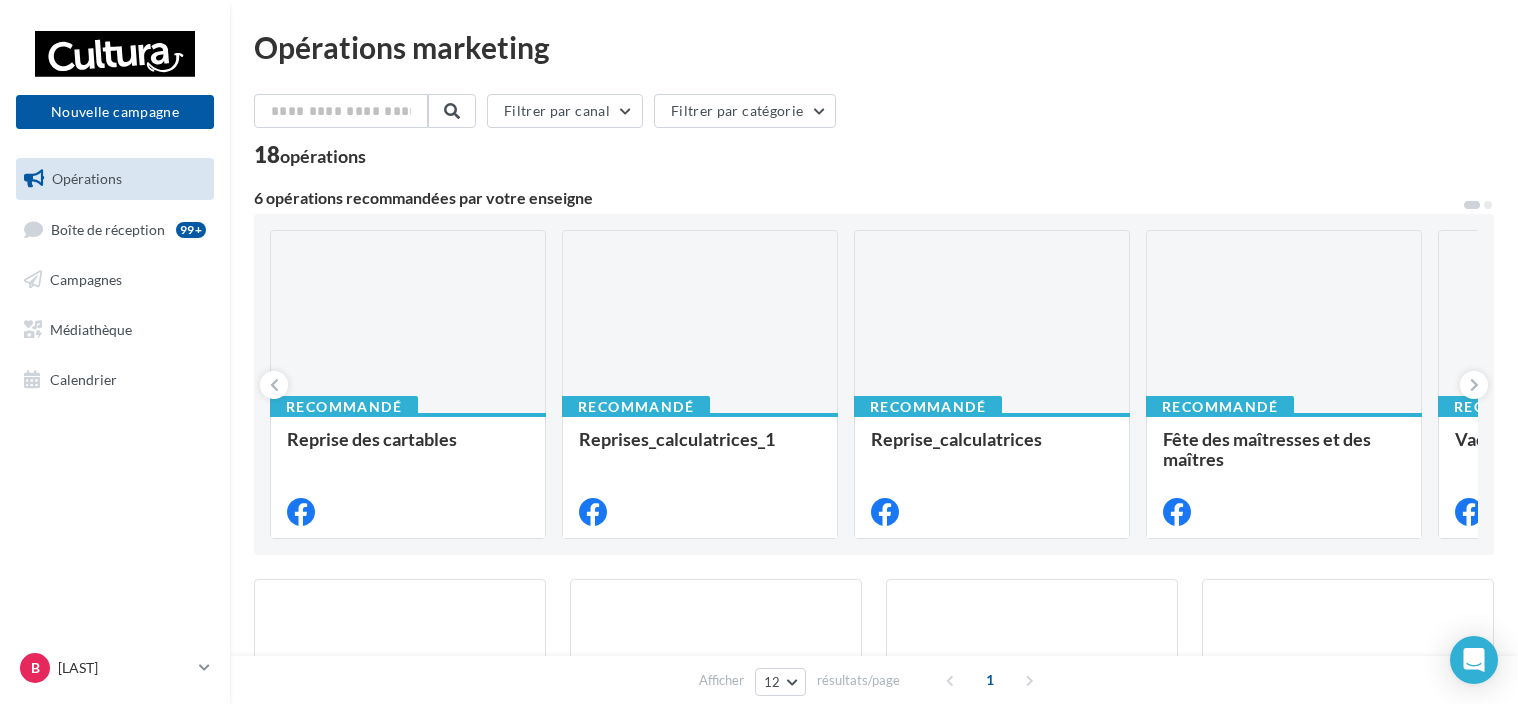 scroll, scrollTop: 0, scrollLeft: 0, axis: both 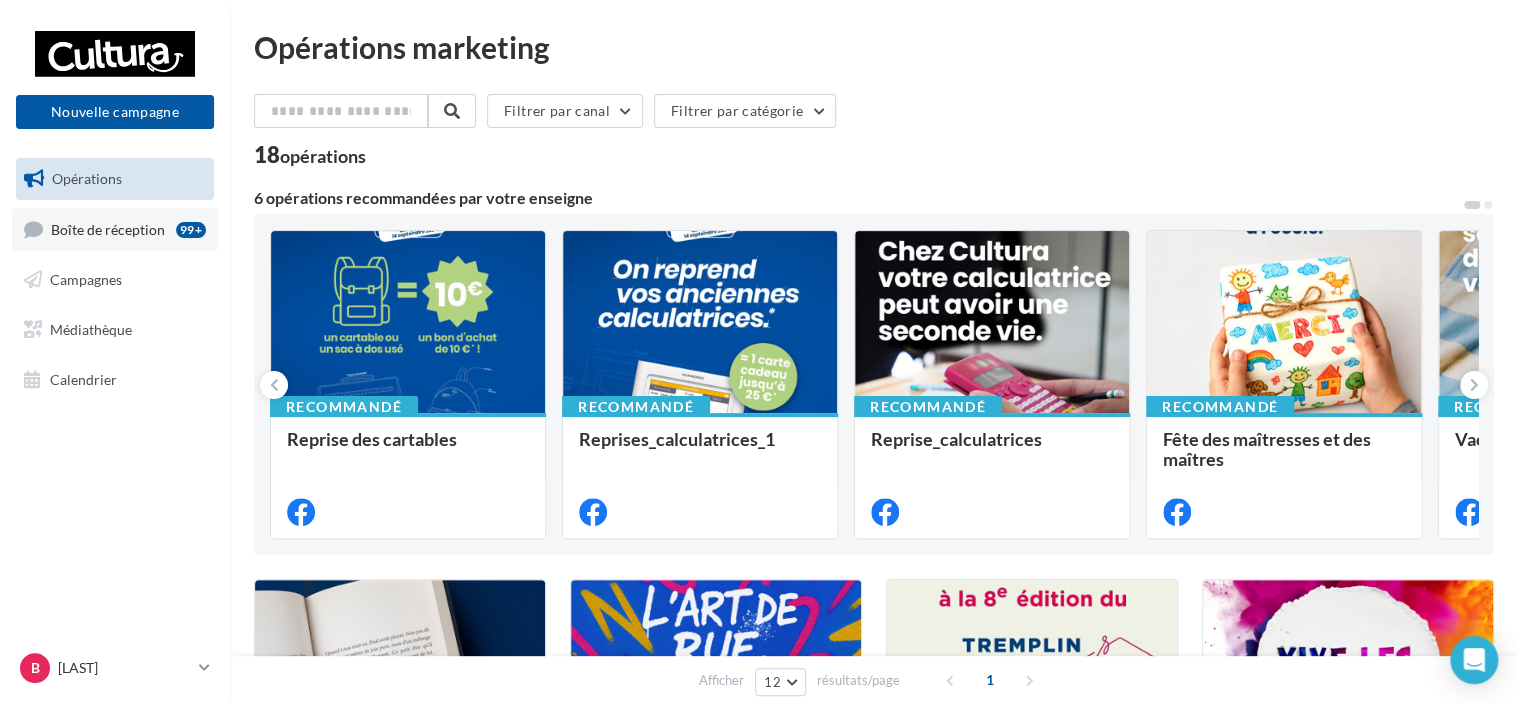 click on "Boîte de réception" at bounding box center [108, 228] 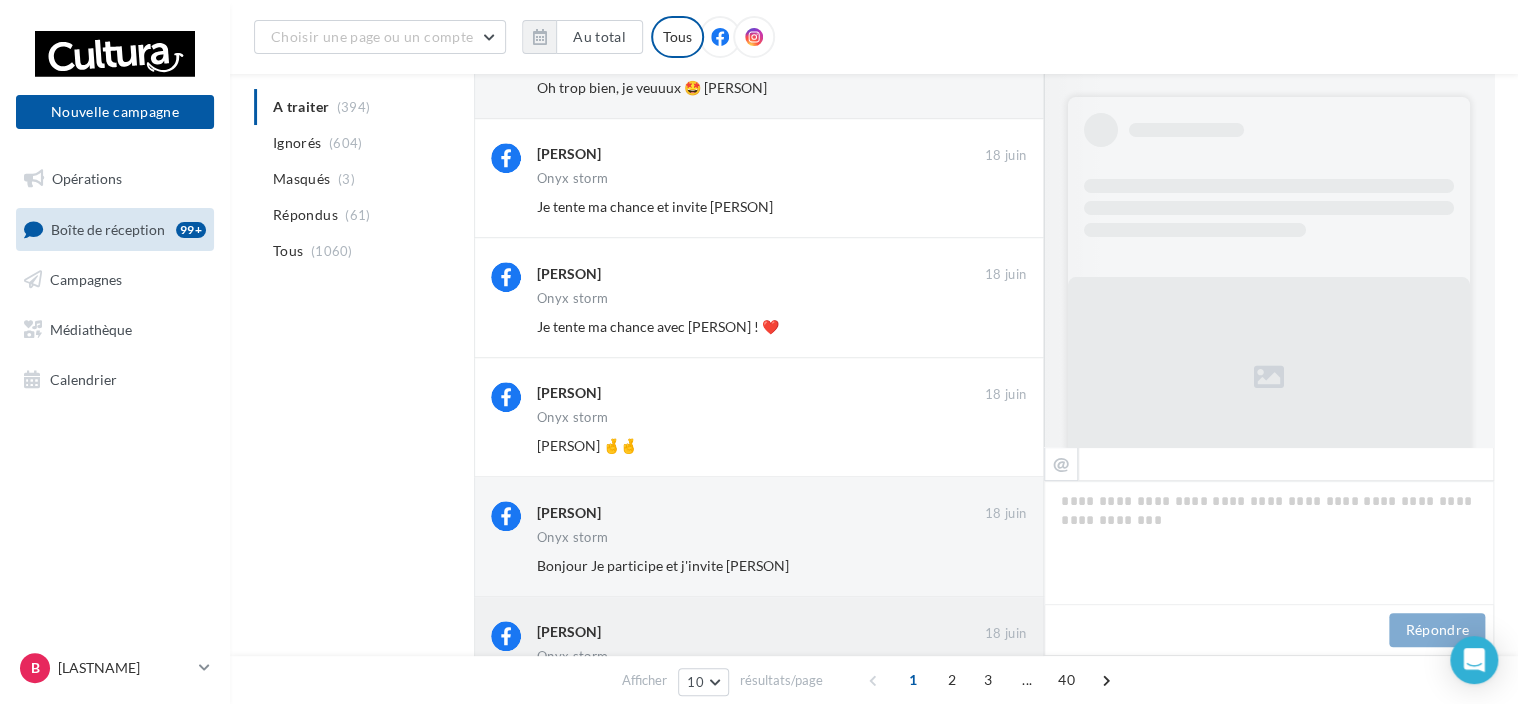 scroll, scrollTop: 816, scrollLeft: 0, axis: vertical 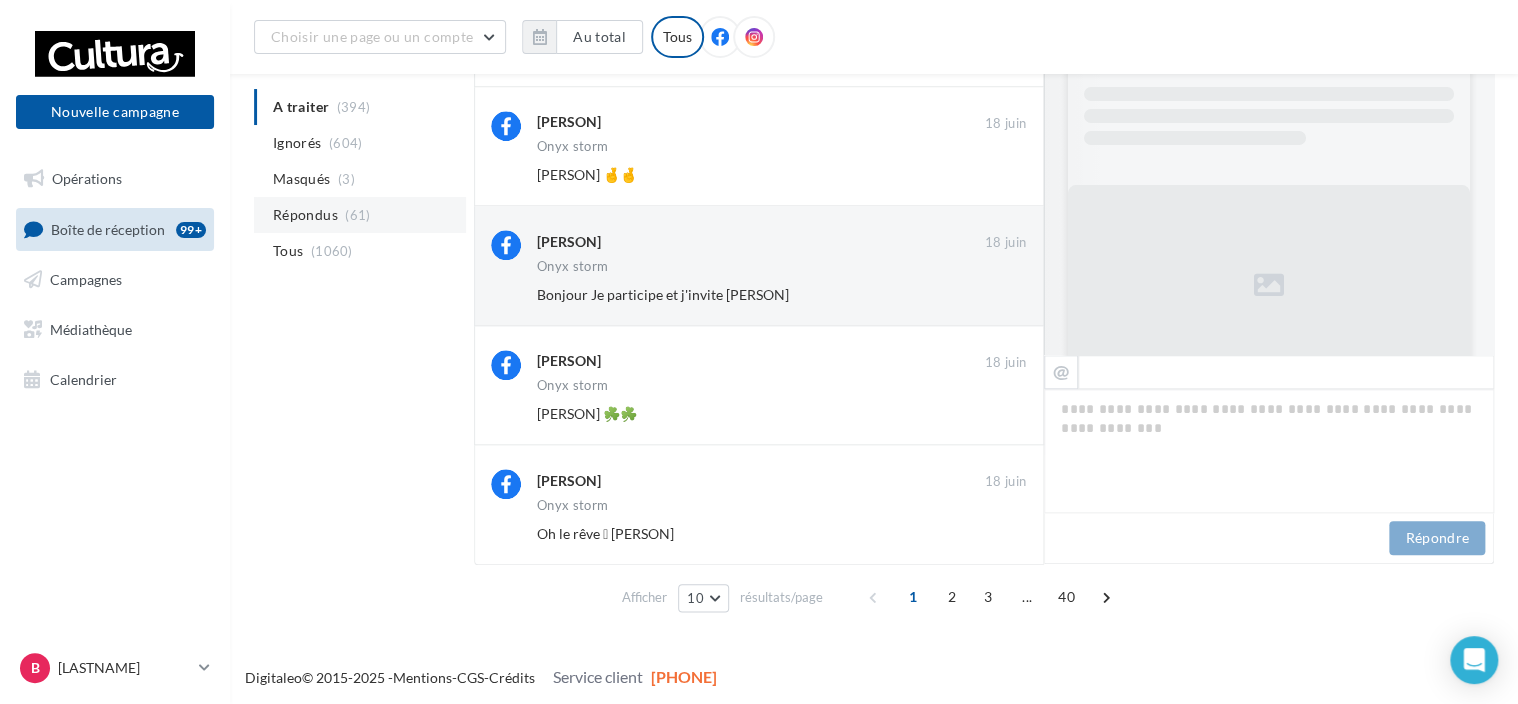 click on "Répondus
(61)" at bounding box center [360, 215] 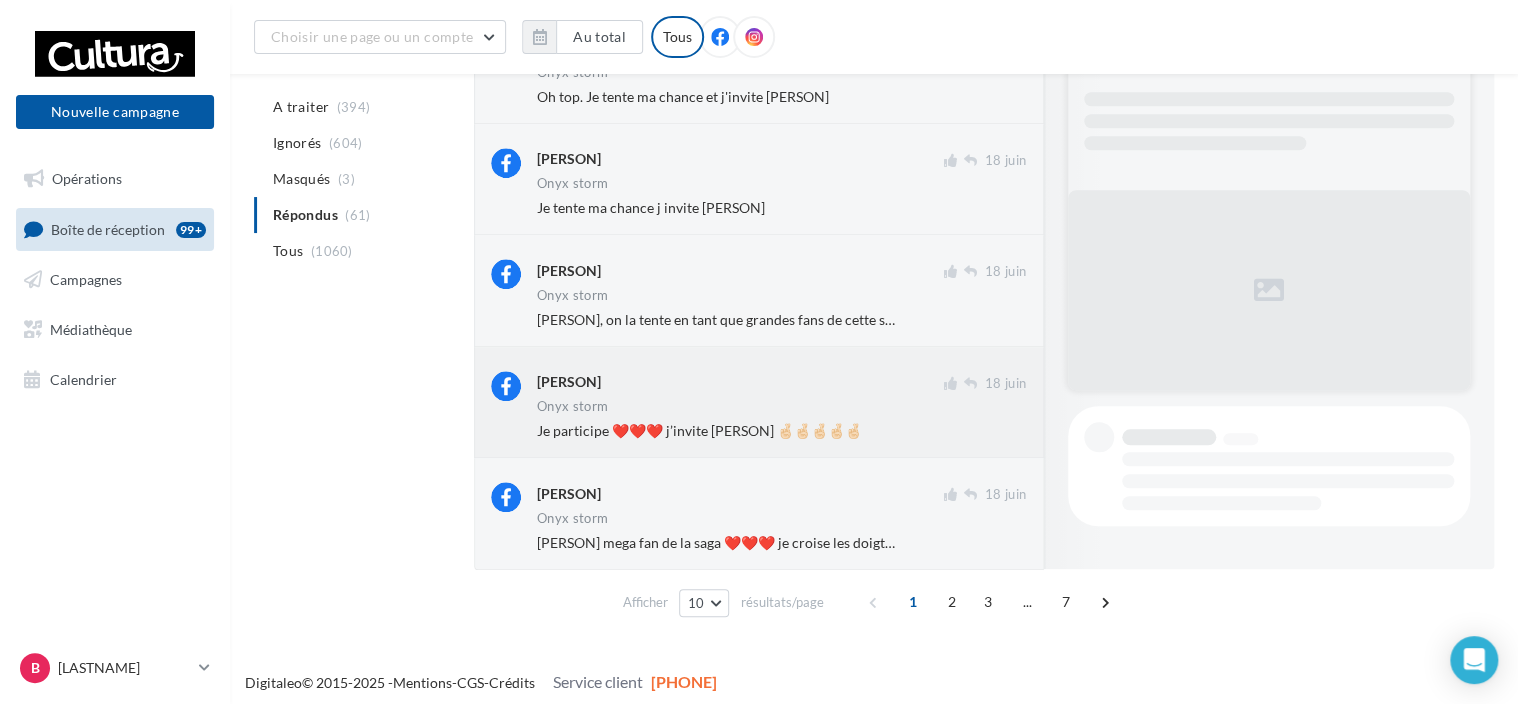 scroll, scrollTop: 738, scrollLeft: 0, axis: vertical 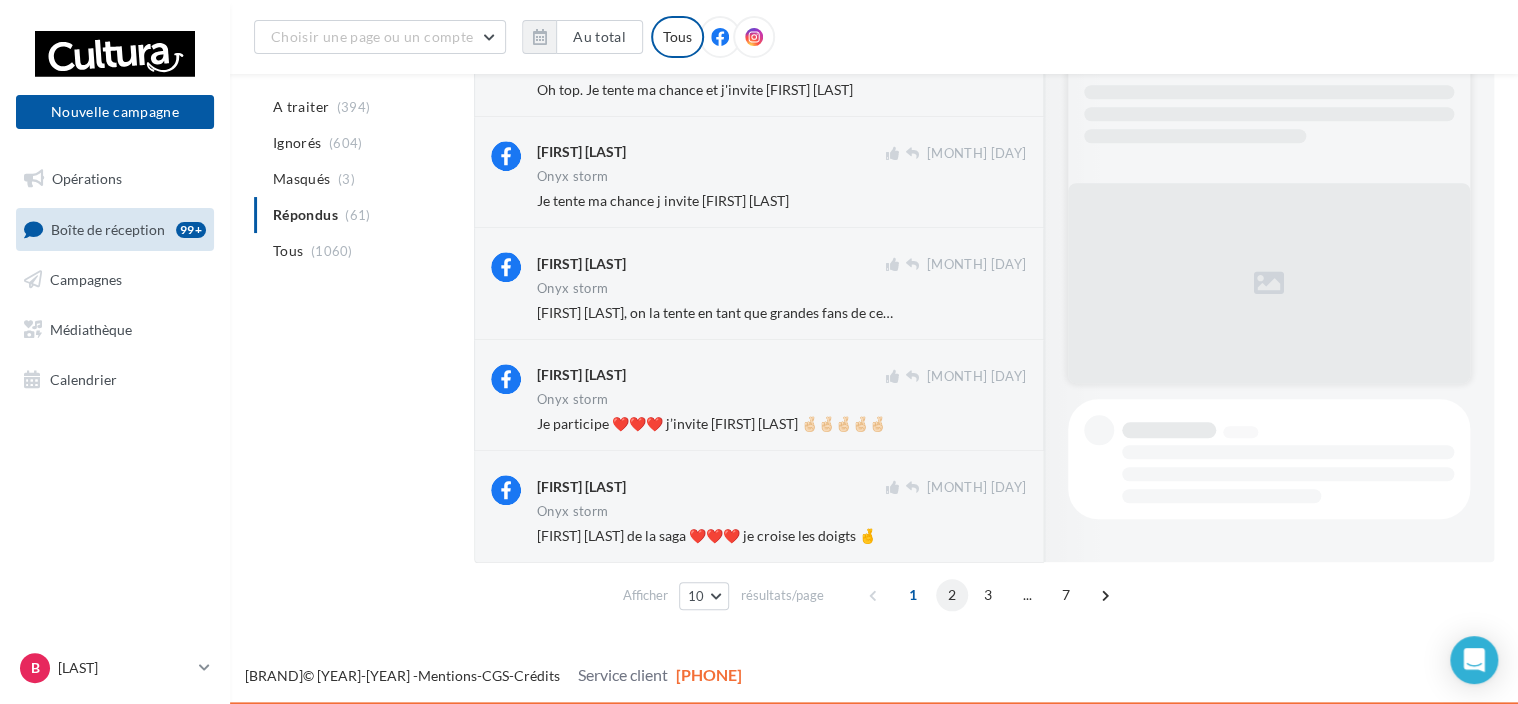 click on "2" at bounding box center [952, 595] 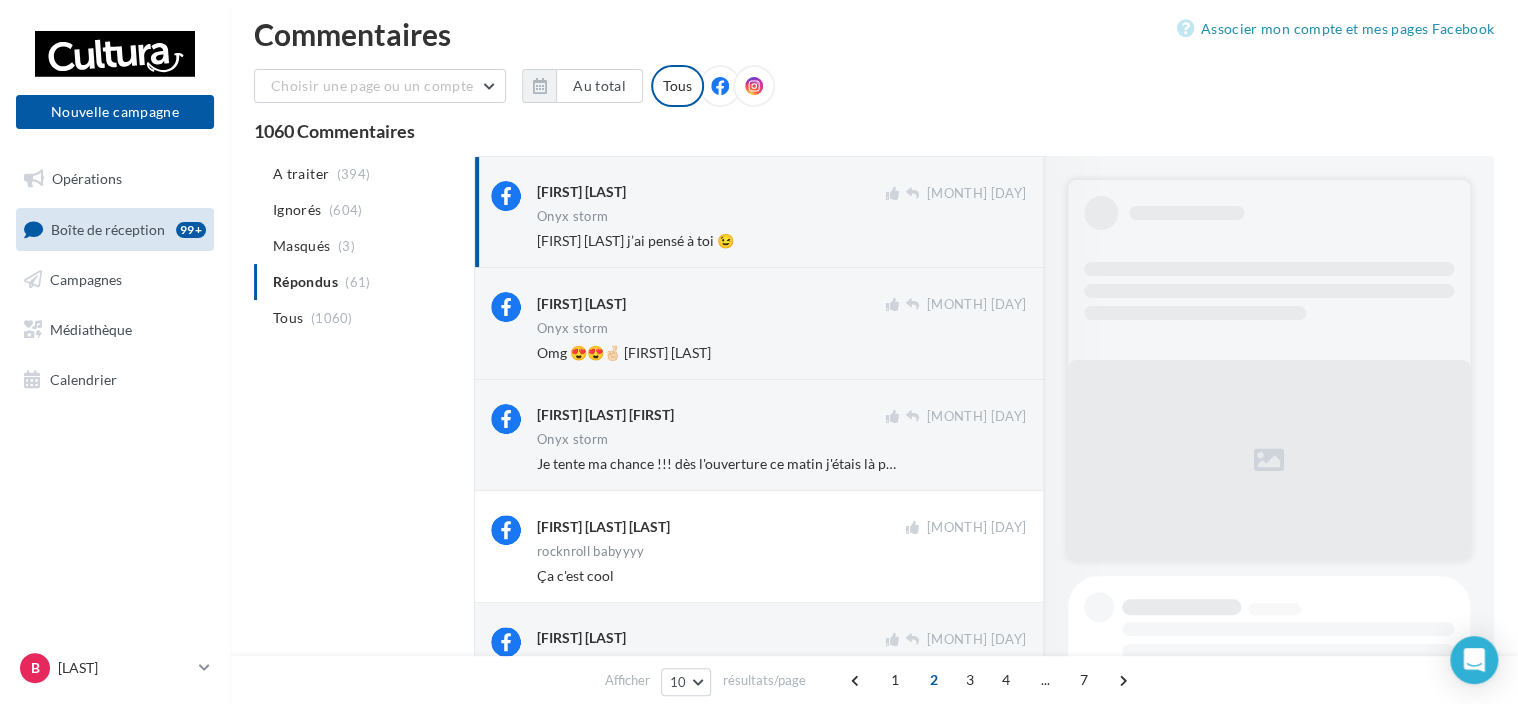 scroll, scrollTop: 0, scrollLeft: 0, axis: both 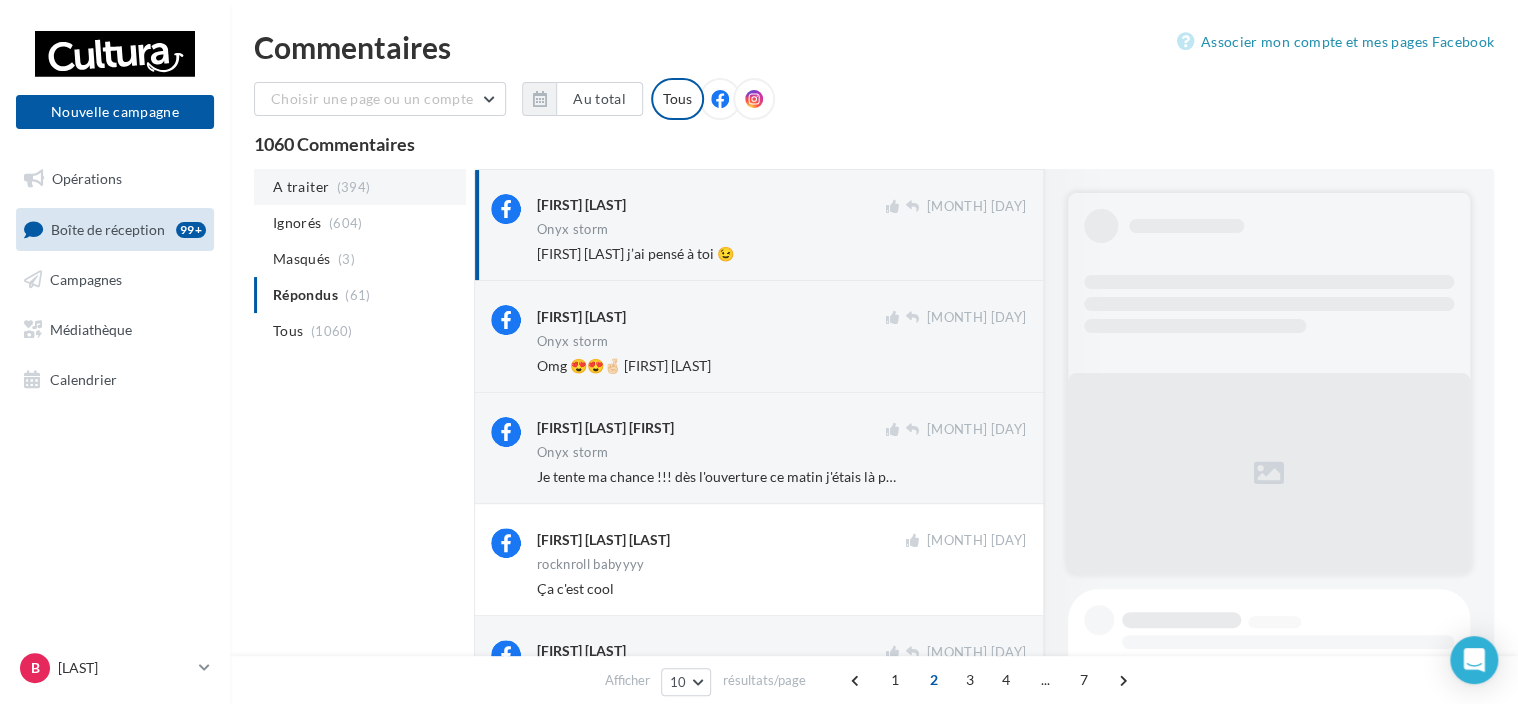 click on "(394)" at bounding box center (354, 187) 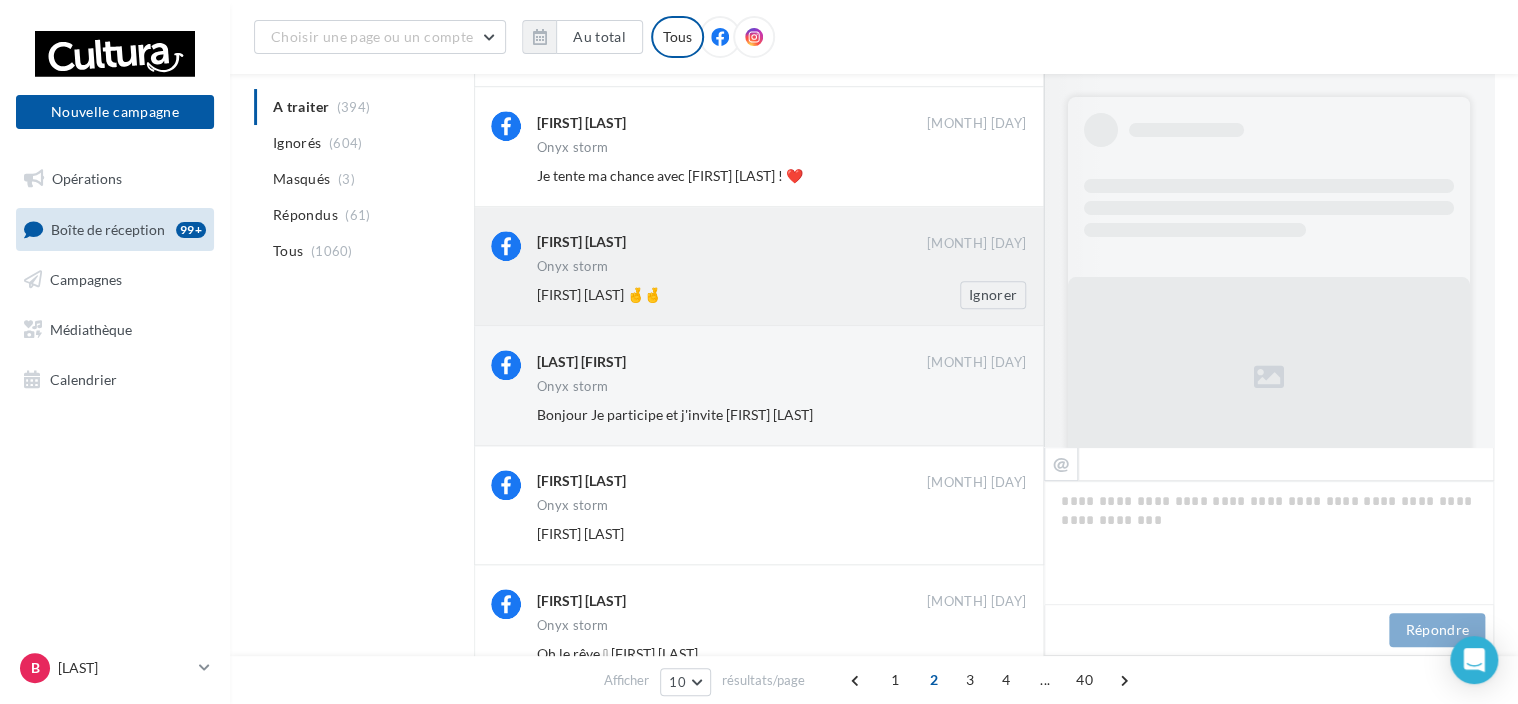 scroll, scrollTop: 818, scrollLeft: 0, axis: vertical 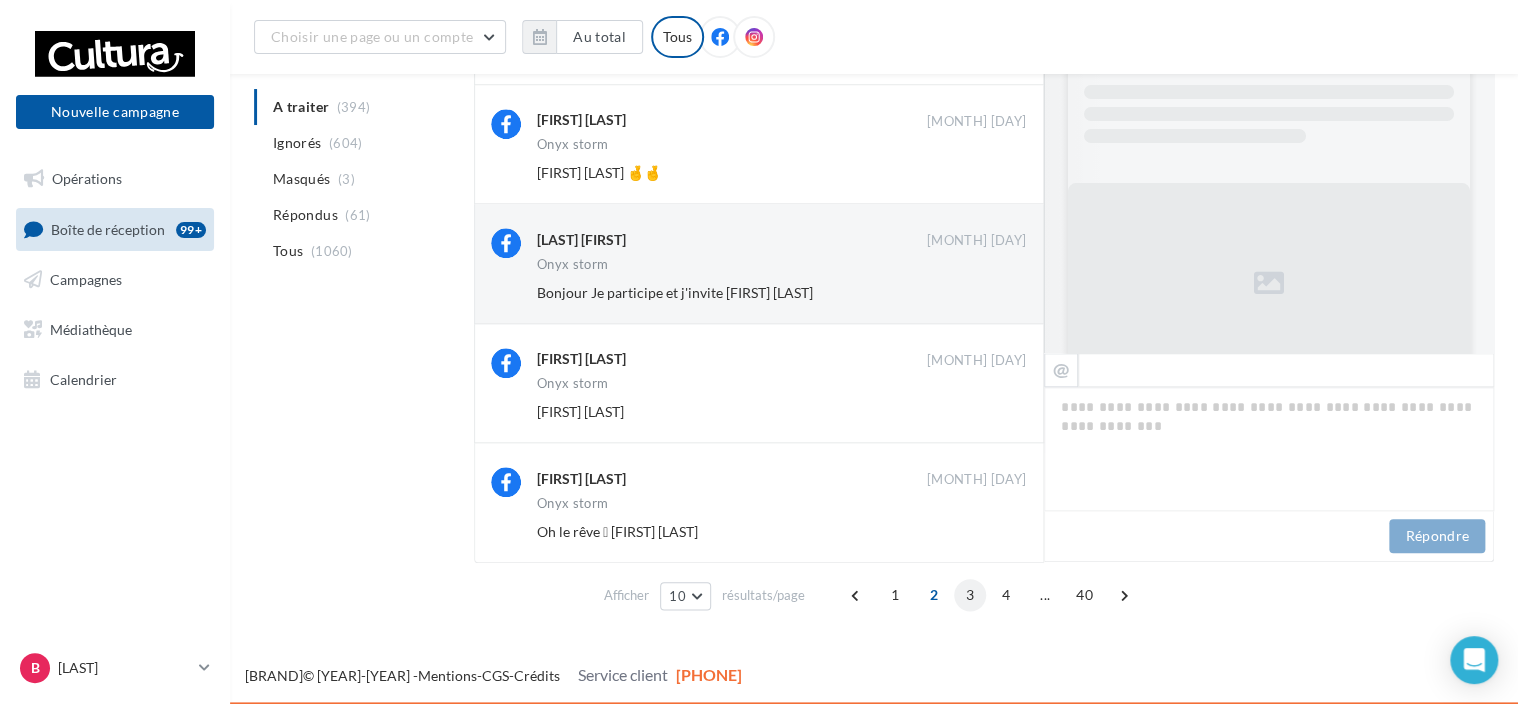 click on "3" at bounding box center (970, 595) 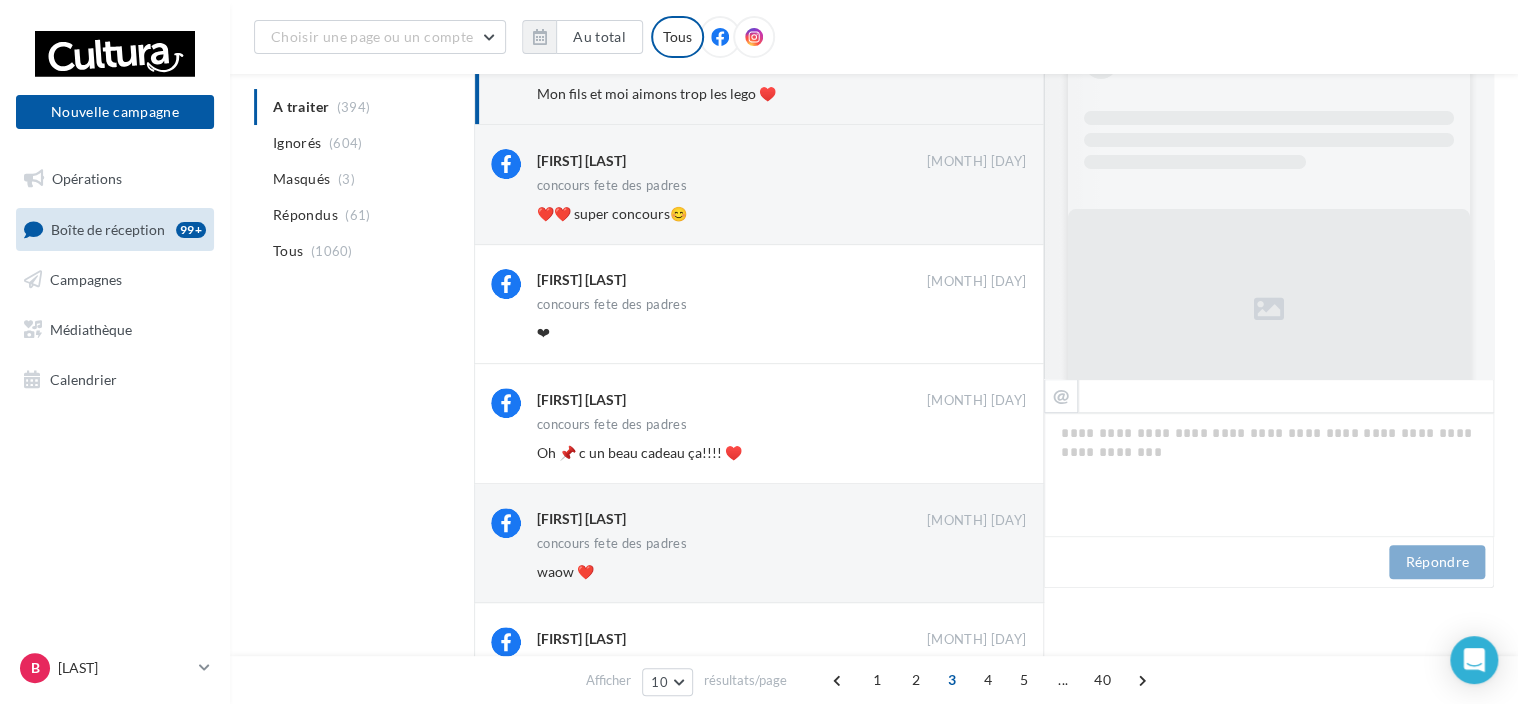 scroll, scrollTop: 500, scrollLeft: 0, axis: vertical 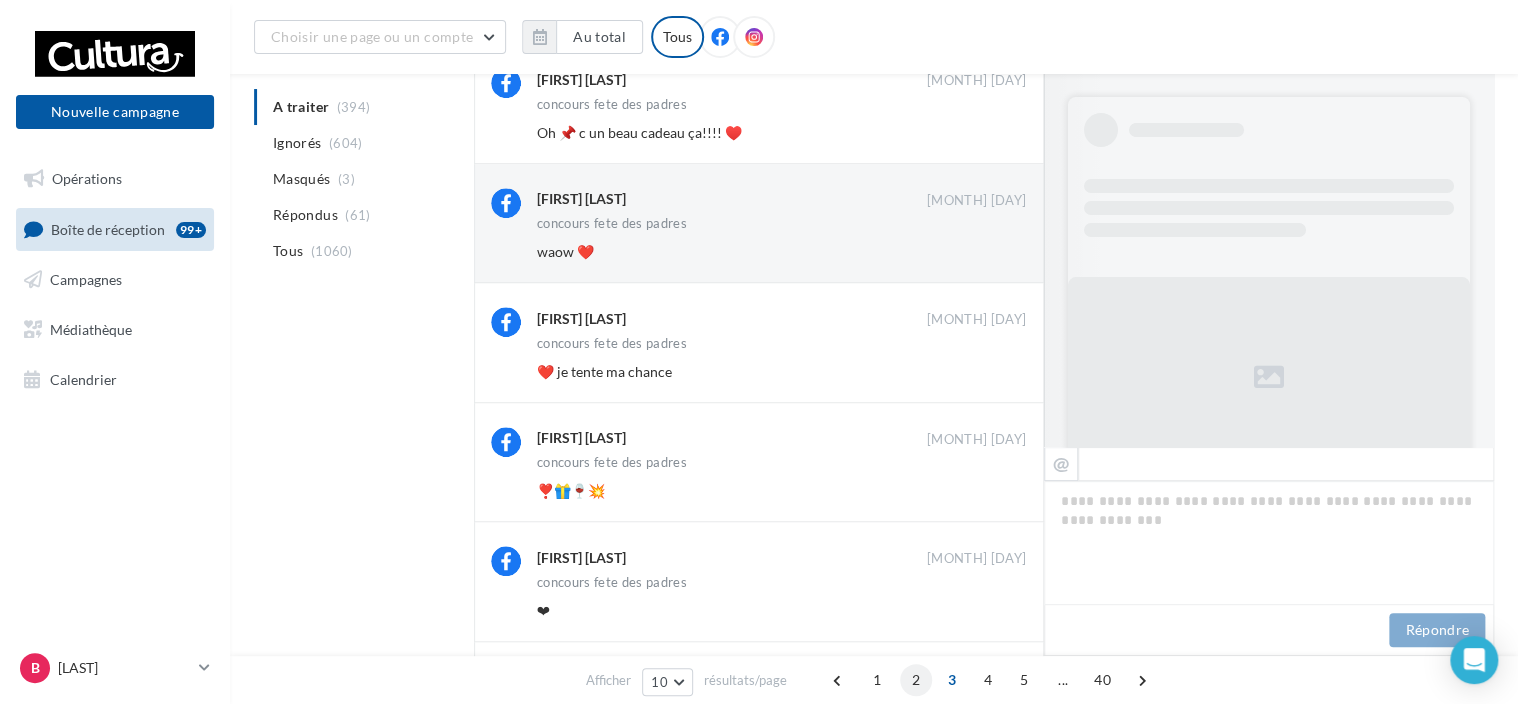 click on "2" at bounding box center [916, 680] 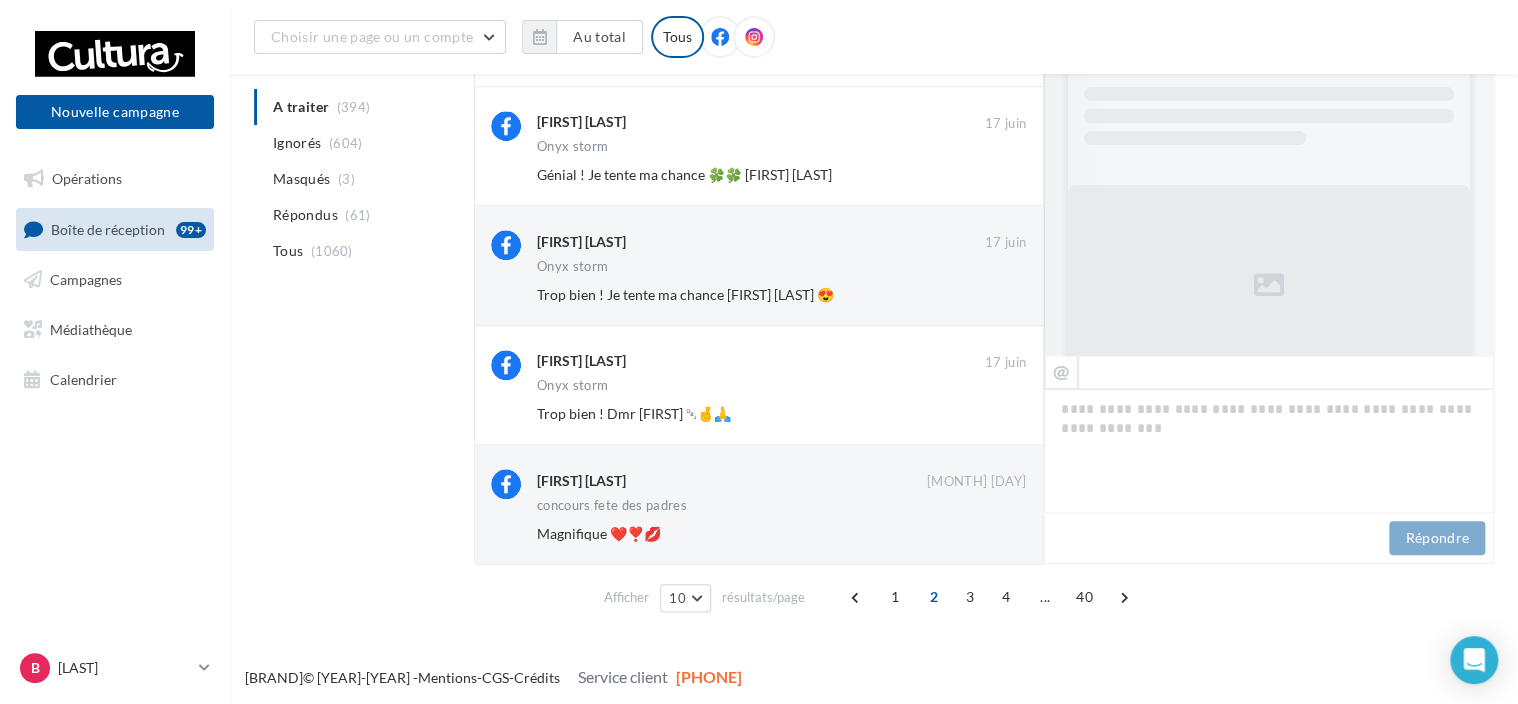 scroll, scrollTop: 818, scrollLeft: 0, axis: vertical 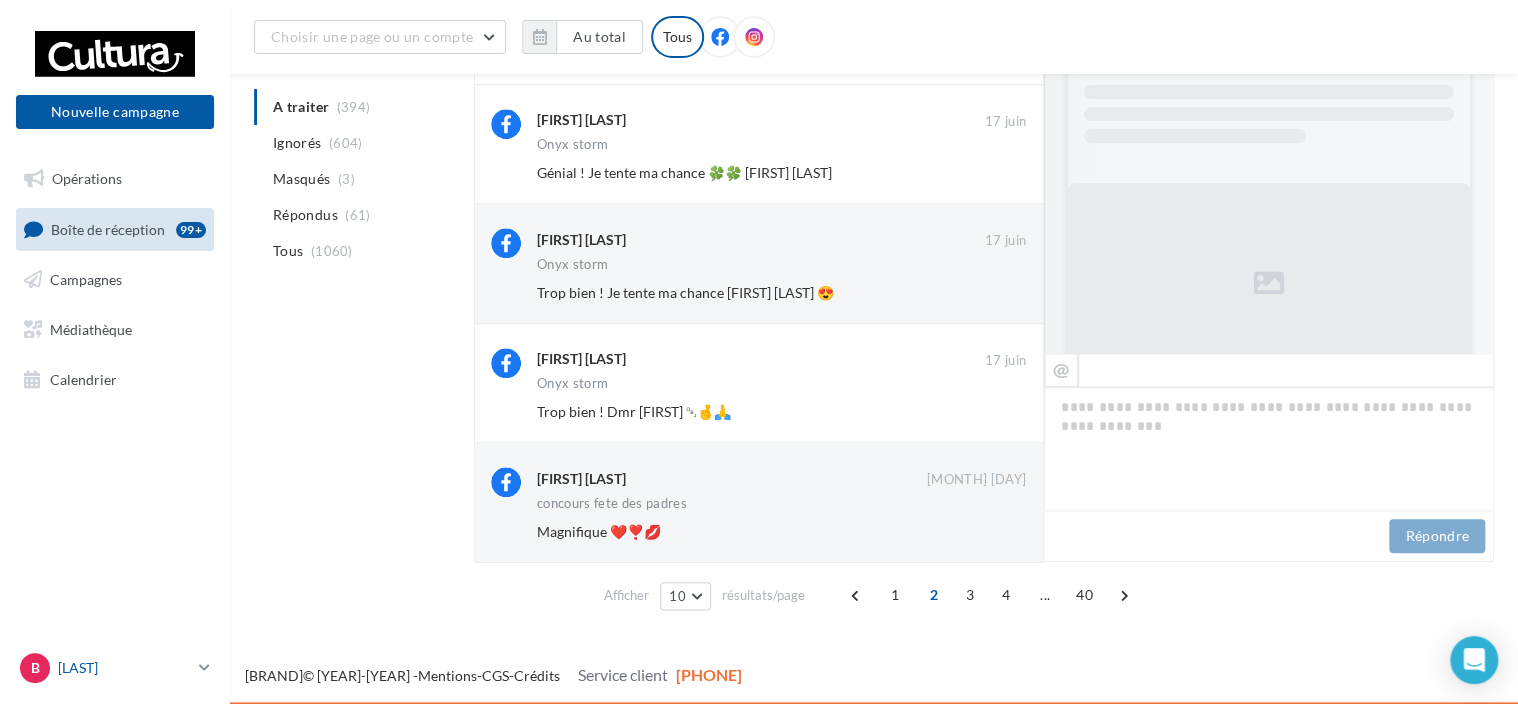 click on "[LAST]" at bounding box center (124, 668) 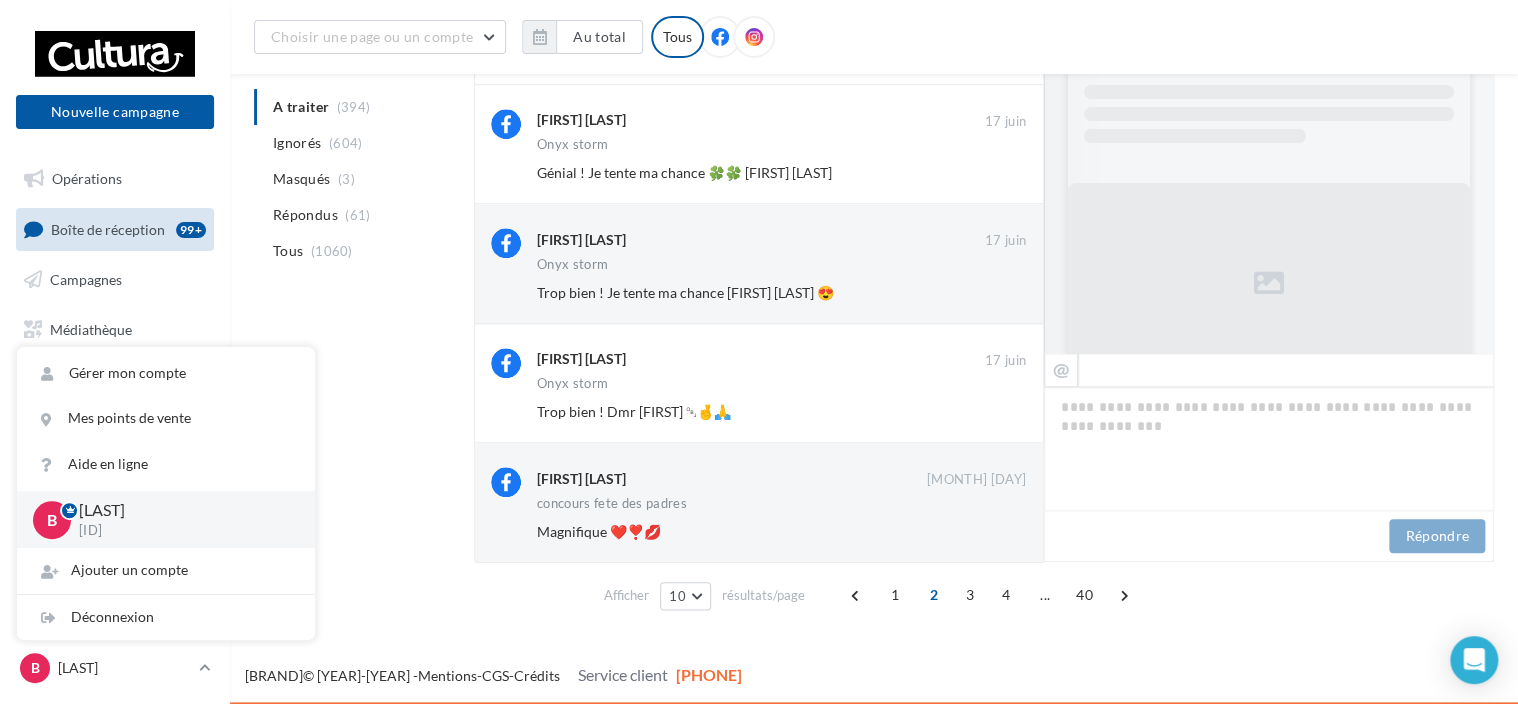 click on "A traiter
(394)
Ignorés
(604)
Masqués
(3)
Répondus
(61)
Tous
(1060)
[FIRST] [LAST]
[MONTH] [DAY]
Onyx storm
Je participe 🤞🏻 [FIRST] [LAST]
Ignorer
[FIRST] [LAST]
[MONTH] [DAY]
Onyx storm
Oh trop bien !! Est Elle si tu ne connais pas encore cette saga c’est l’occasion ;) à la maison j’ai 2 ados fans pour le moment 😅
Ignorer" at bounding box center [874, -7] 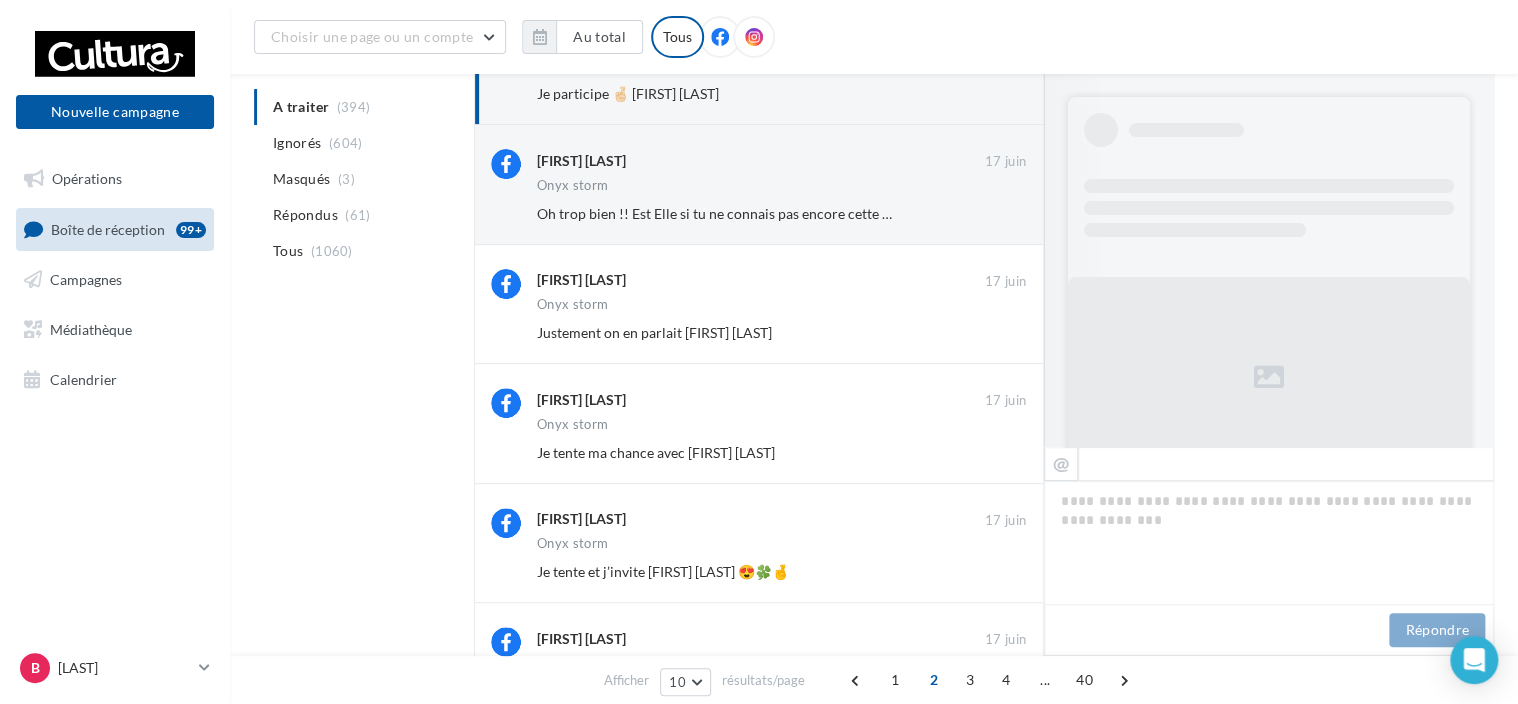 scroll, scrollTop: 0, scrollLeft: 0, axis: both 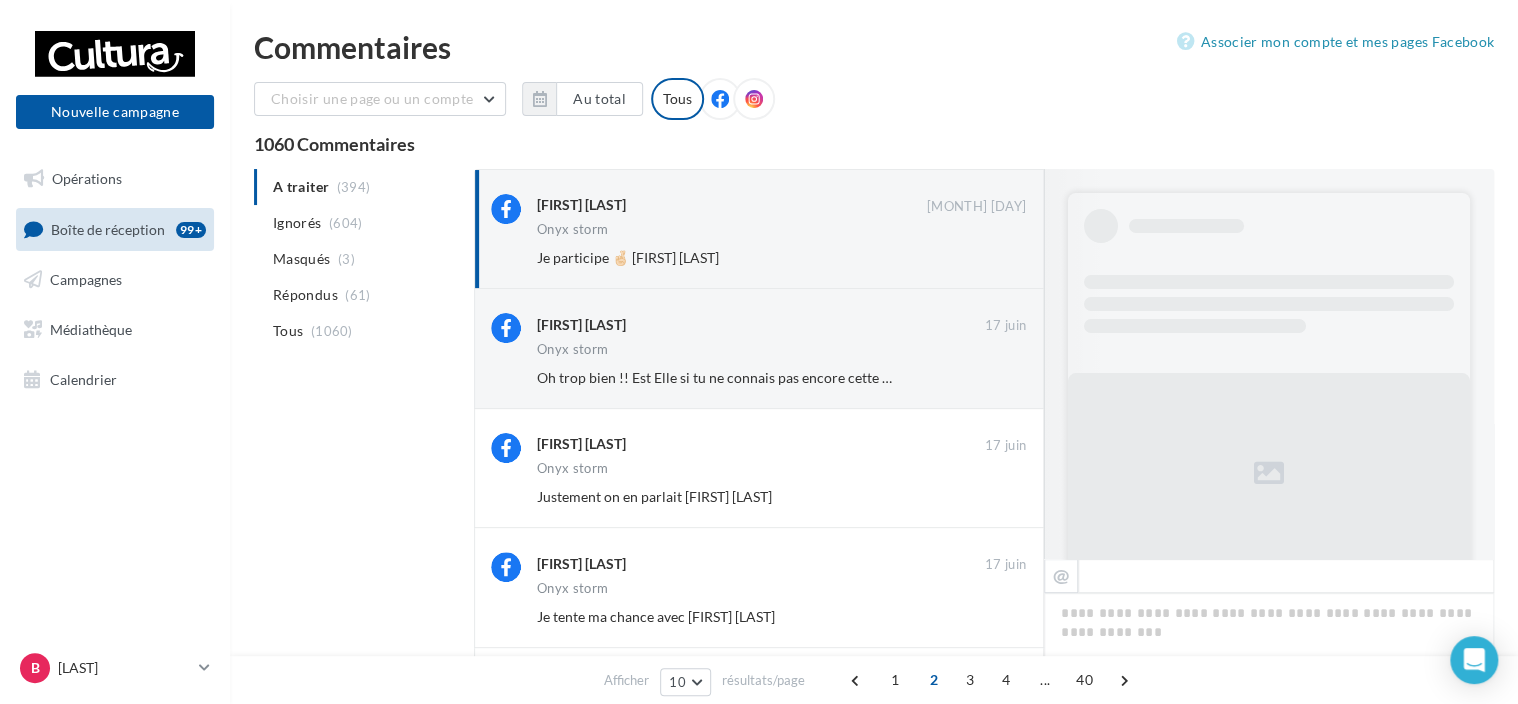 click at bounding box center [720, 99] 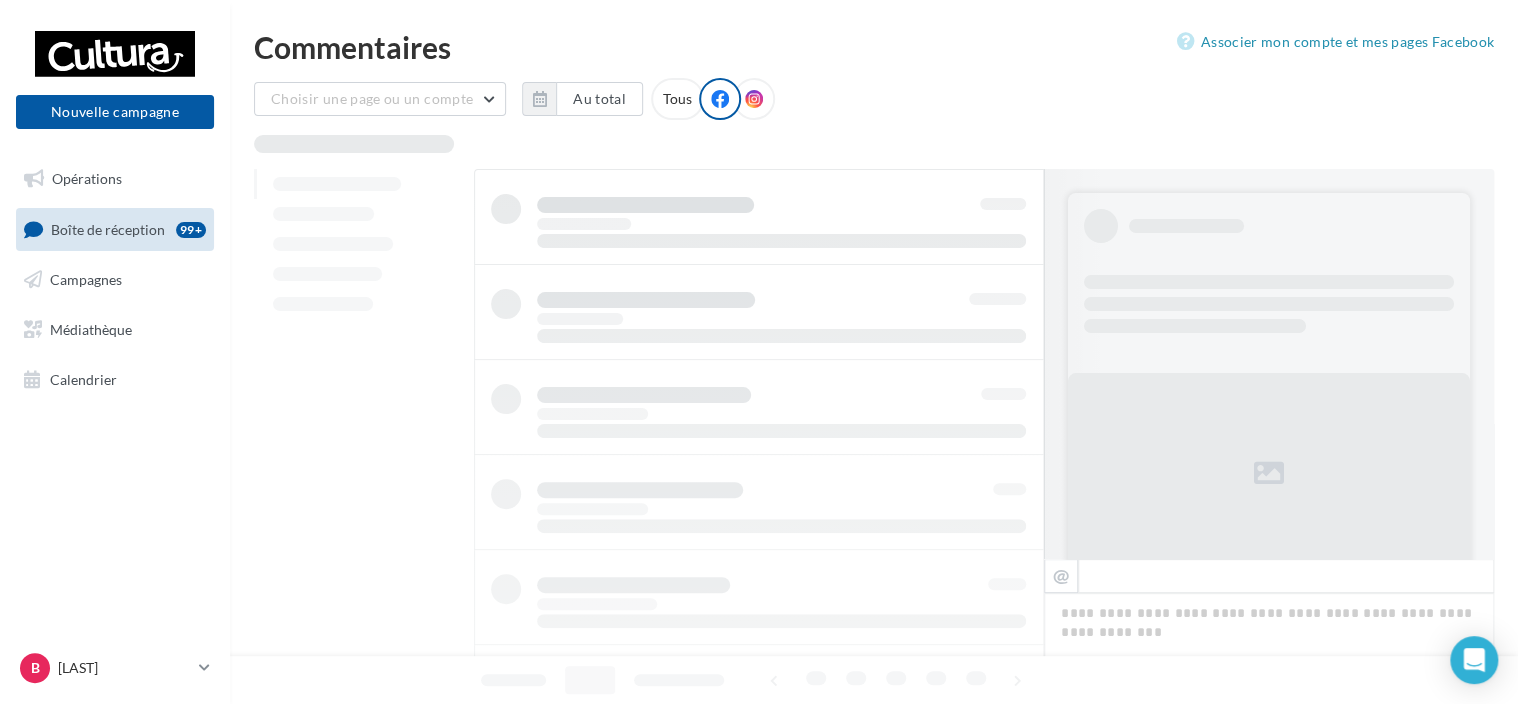 scroll, scrollTop: 0, scrollLeft: 0, axis: both 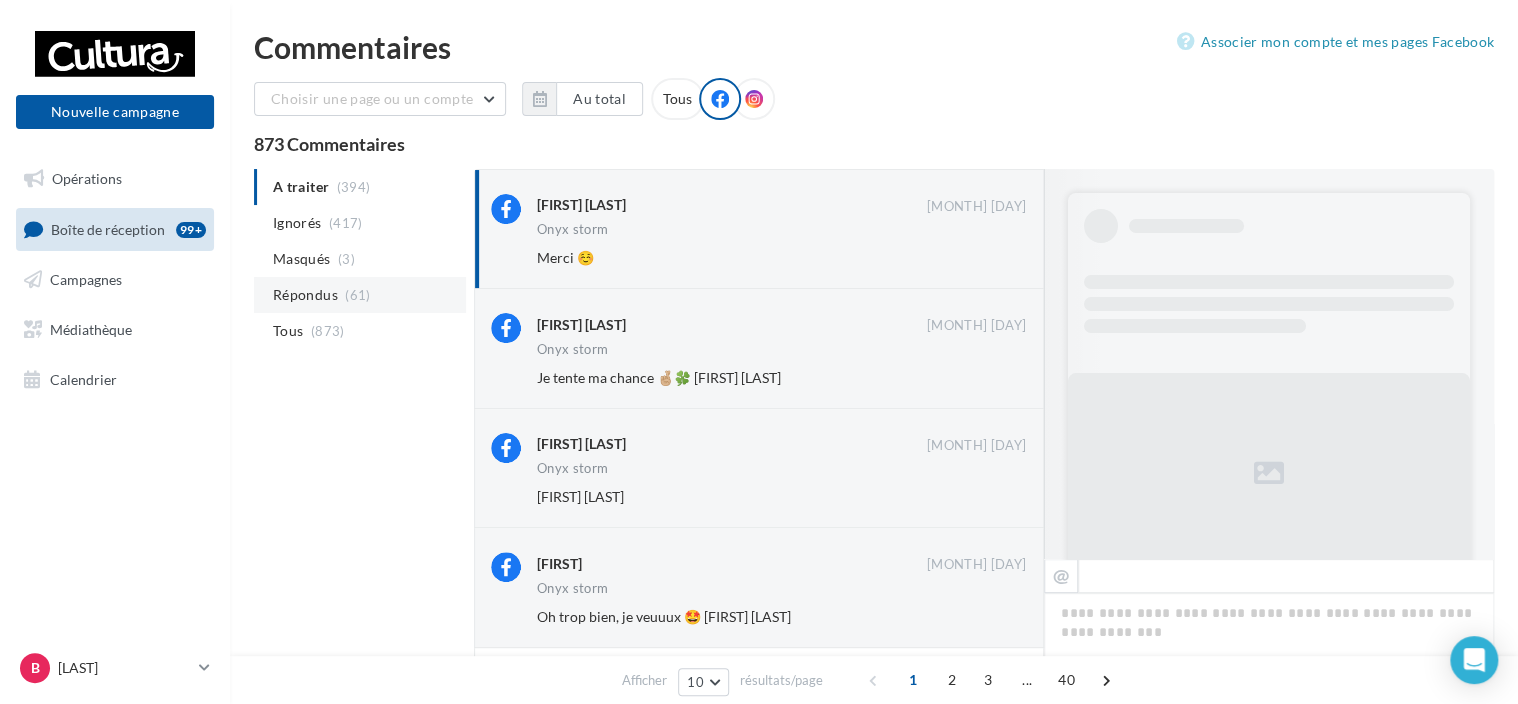 click on "Répondus" at bounding box center (297, 223) 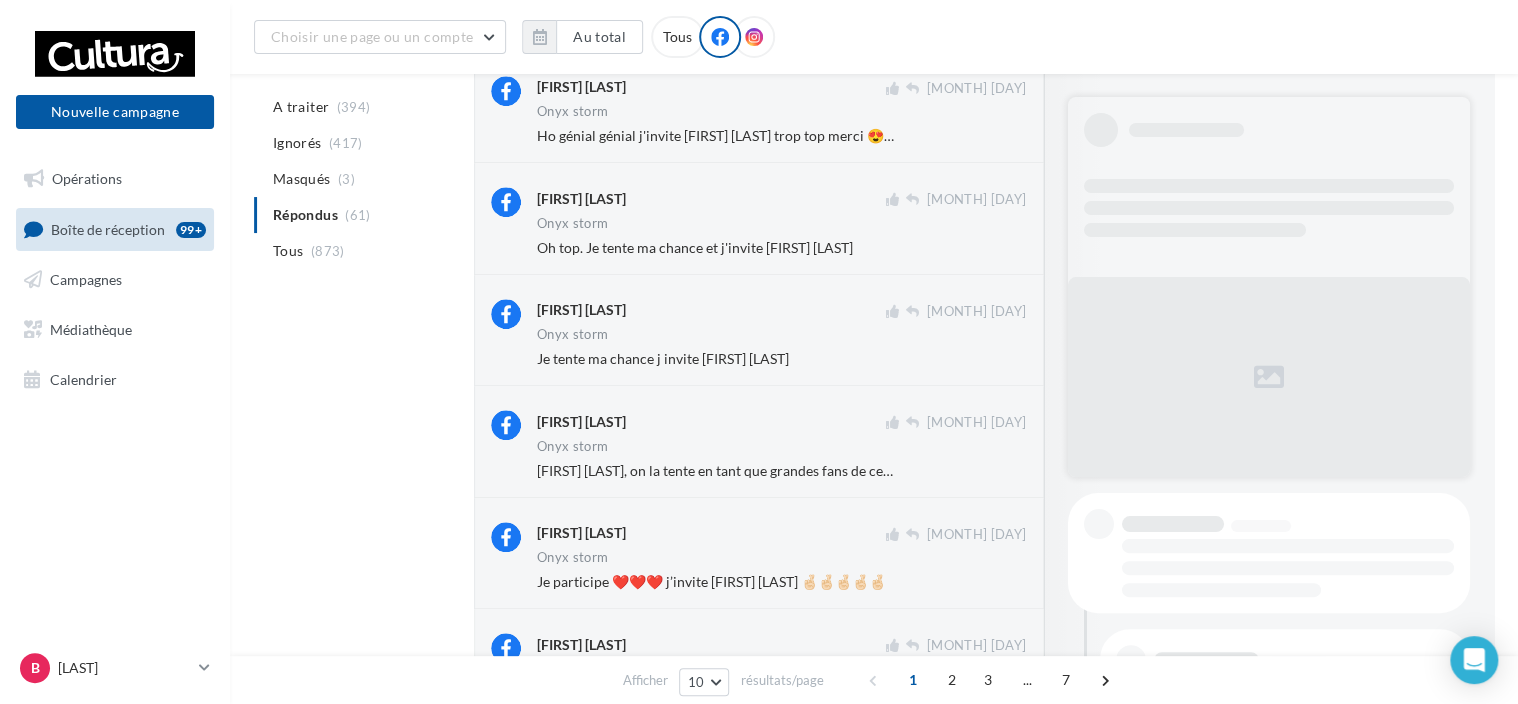 scroll, scrollTop: 701, scrollLeft: 0, axis: vertical 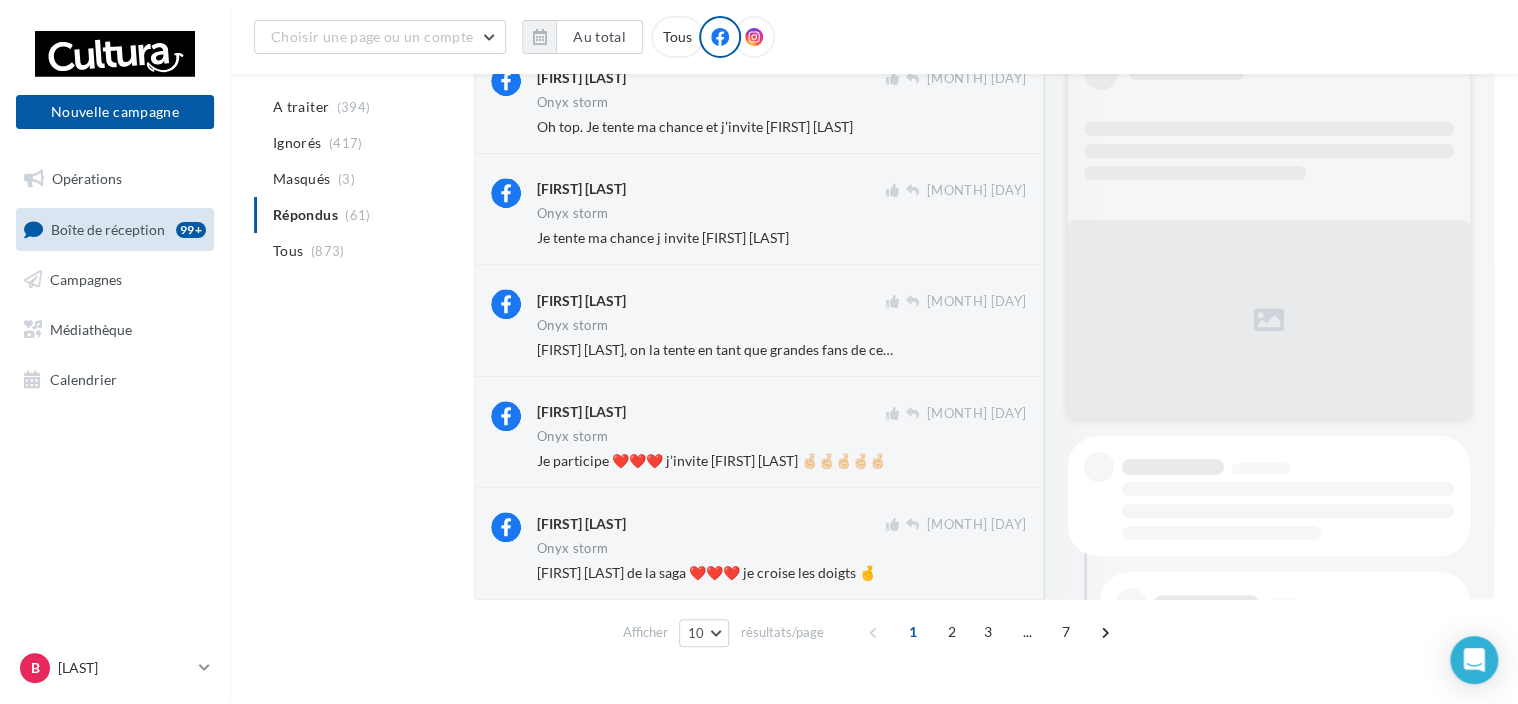 click on "2" at bounding box center [952, 632] 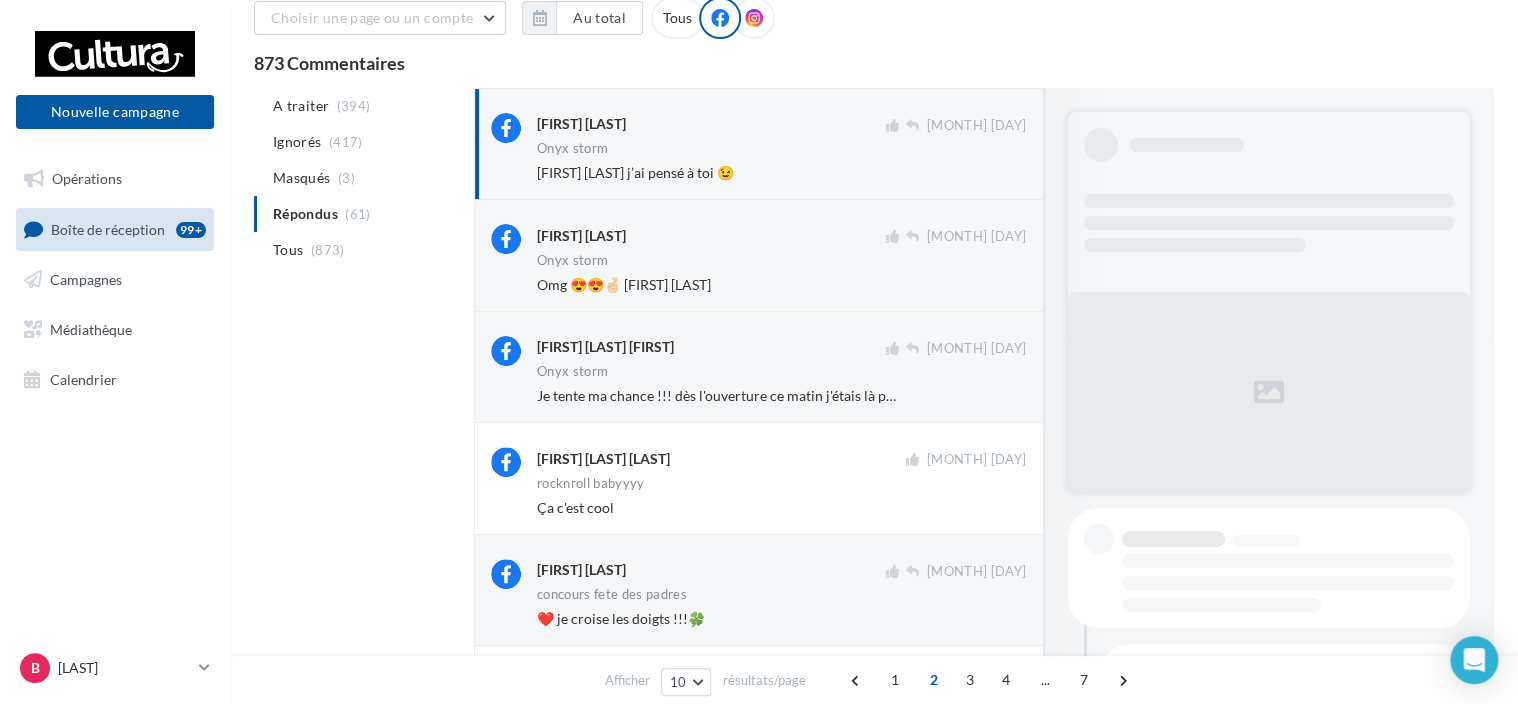 scroll, scrollTop: 0, scrollLeft: 0, axis: both 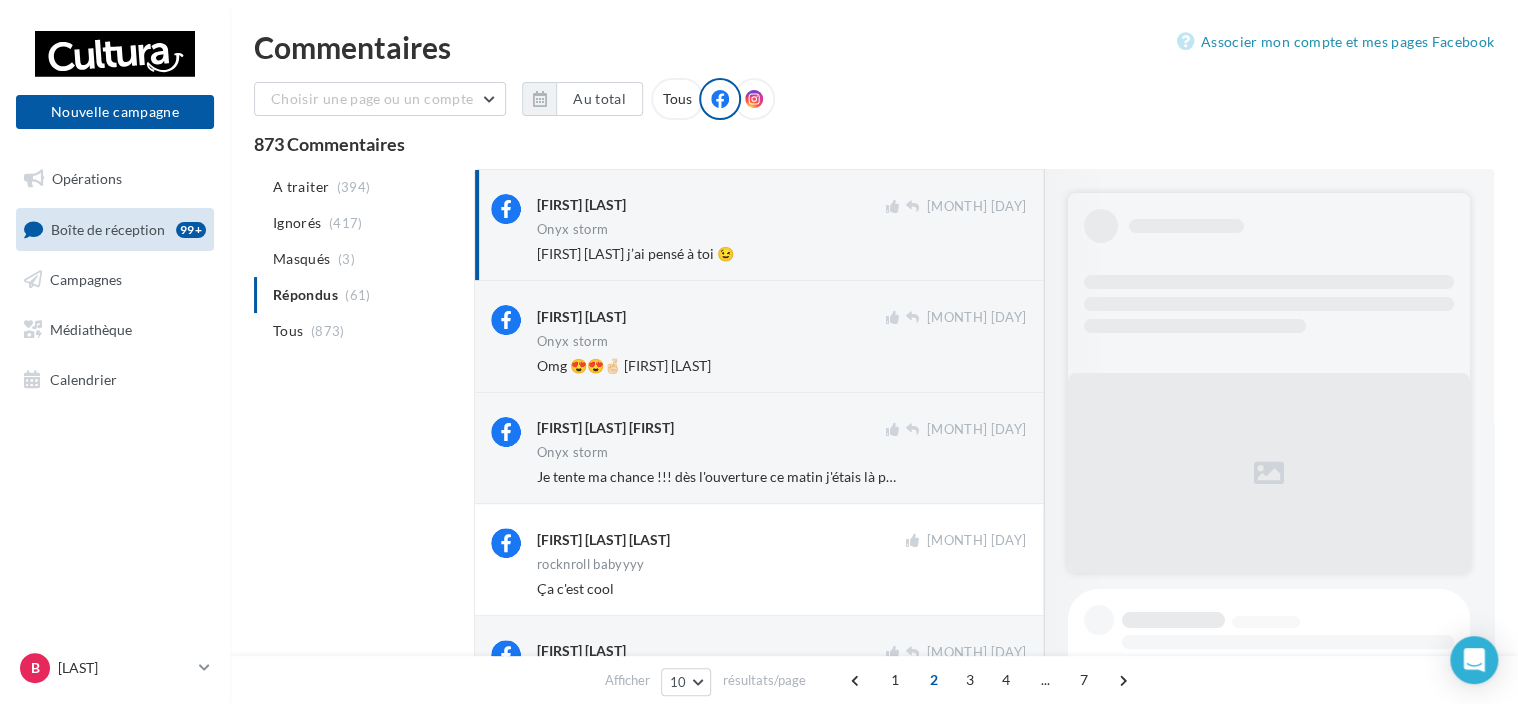 click on "Boîte de réception" at bounding box center [108, 228] 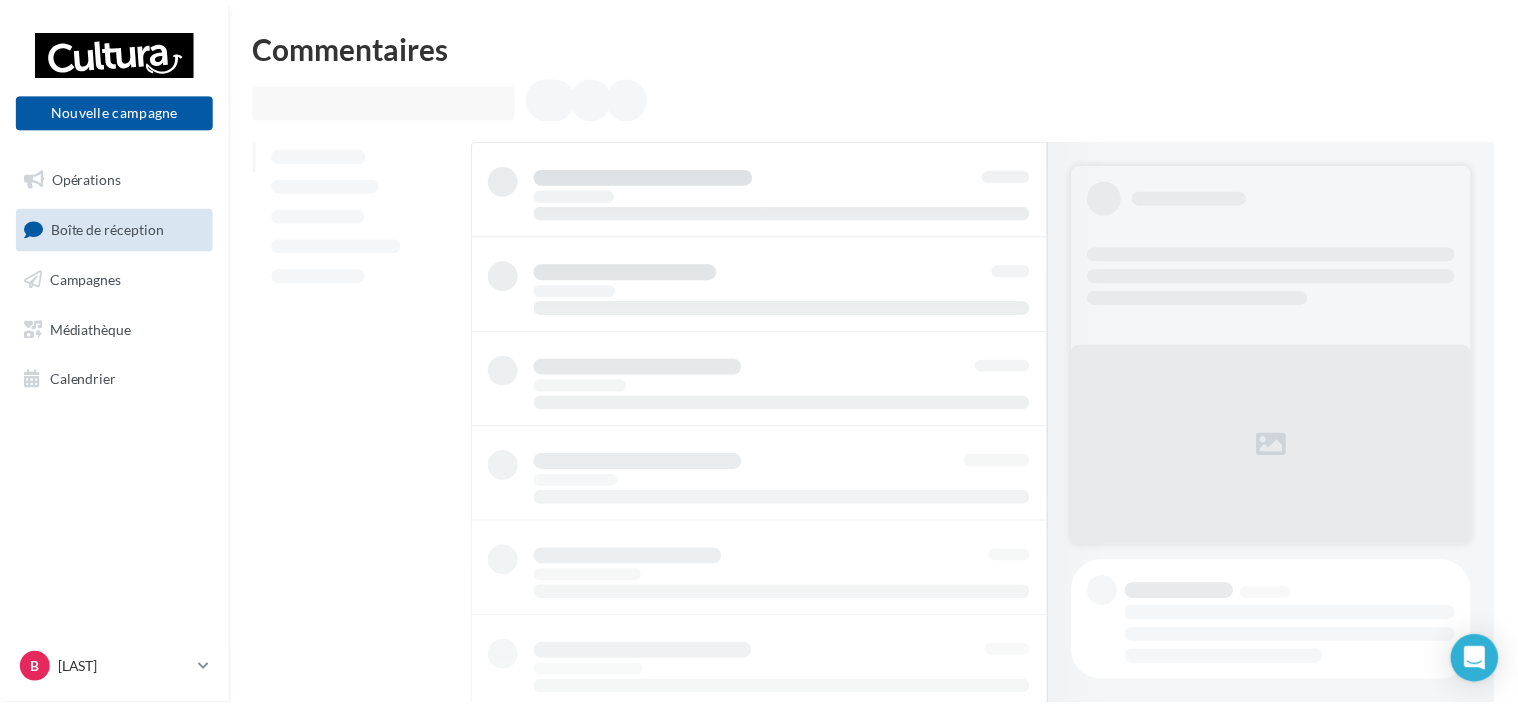 scroll, scrollTop: 0, scrollLeft: 0, axis: both 